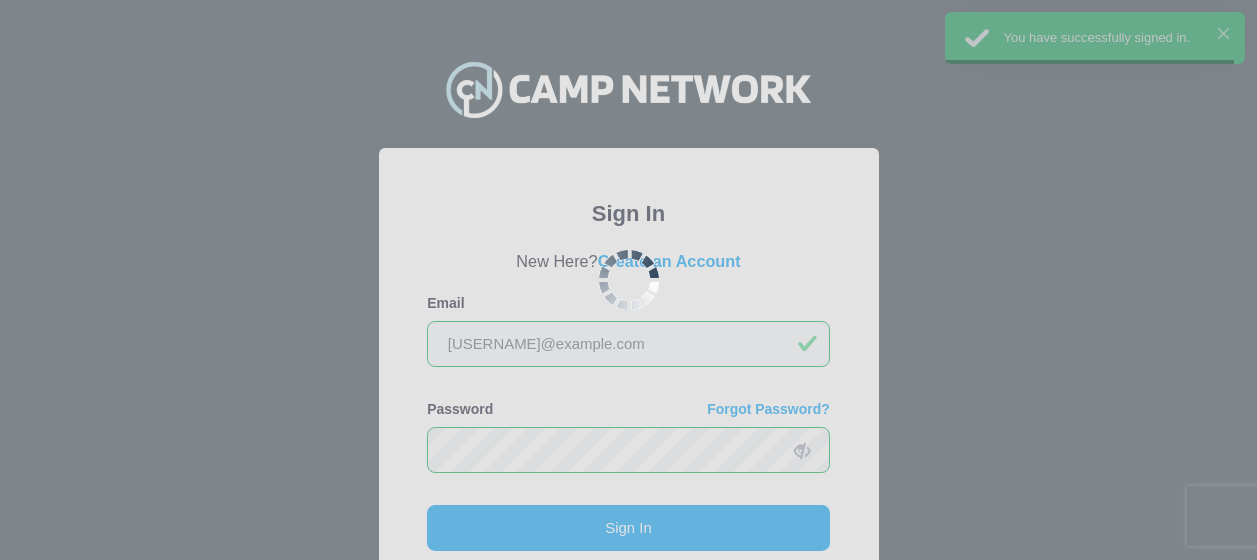 scroll, scrollTop: 0, scrollLeft: 0, axis: both 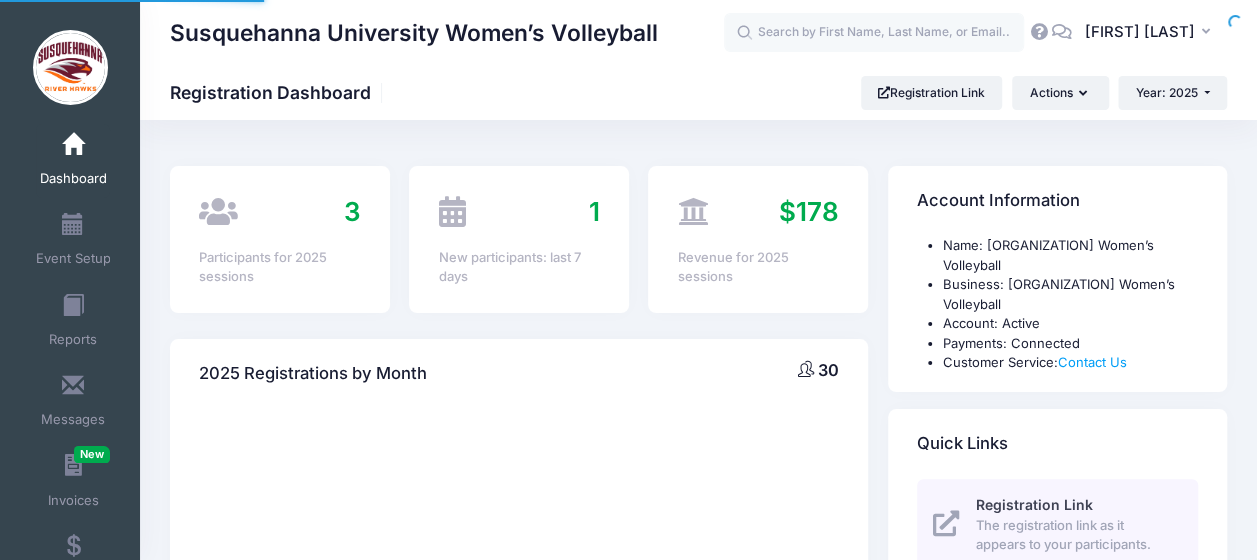 select 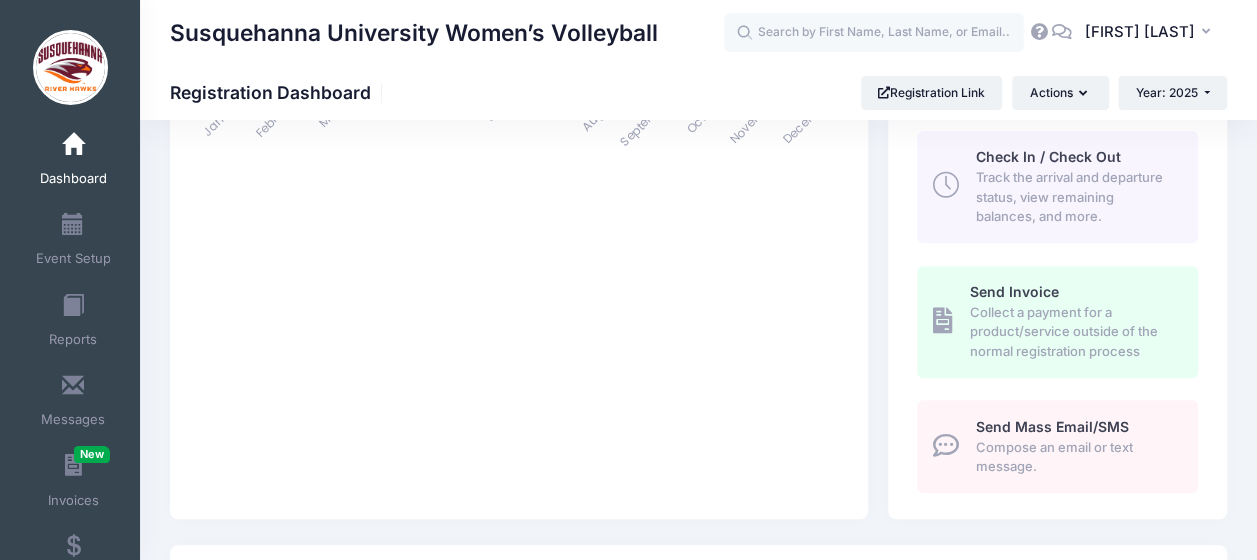 scroll, scrollTop: 591, scrollLeft: 0, axis: vertical 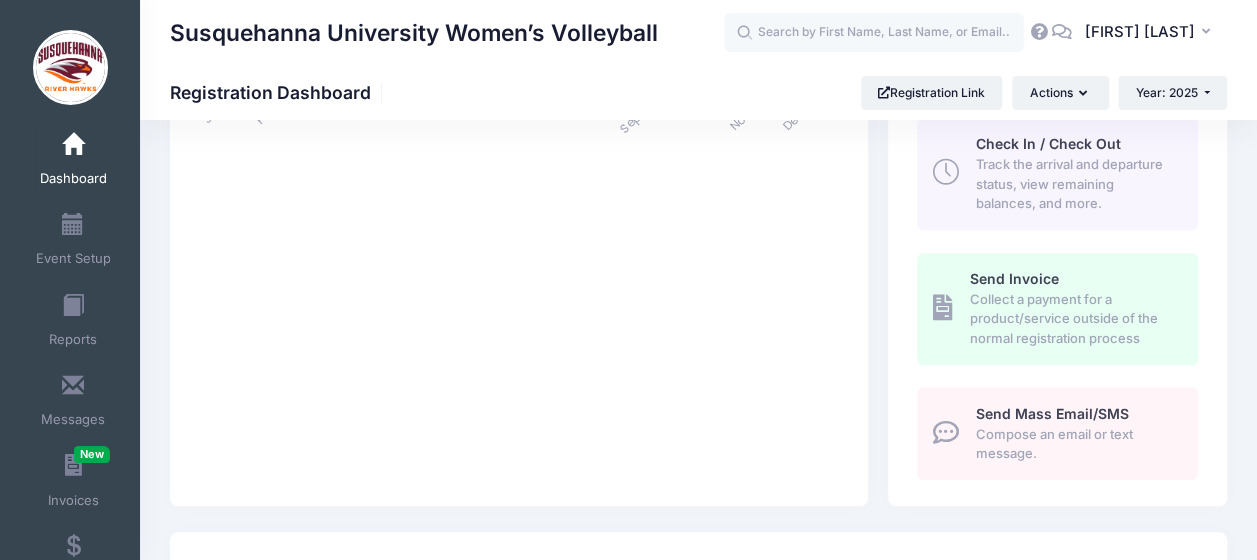 click on "Check In / Check Out
Track the arrival and departure status, view remaining balances, and more." at bounding box center (1057, 174) 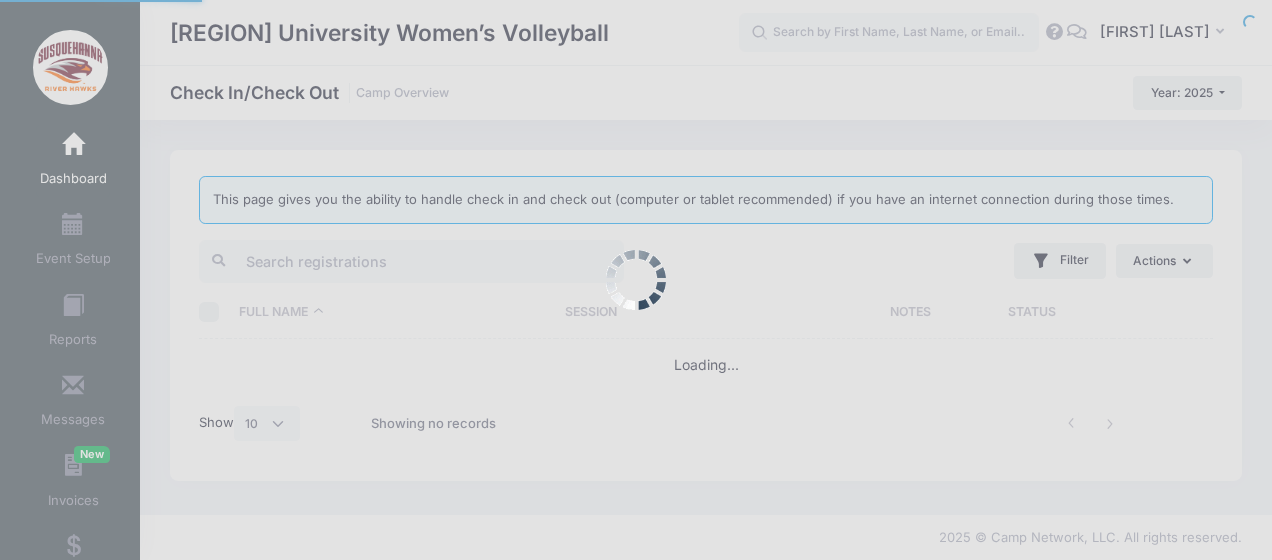 select on "10" 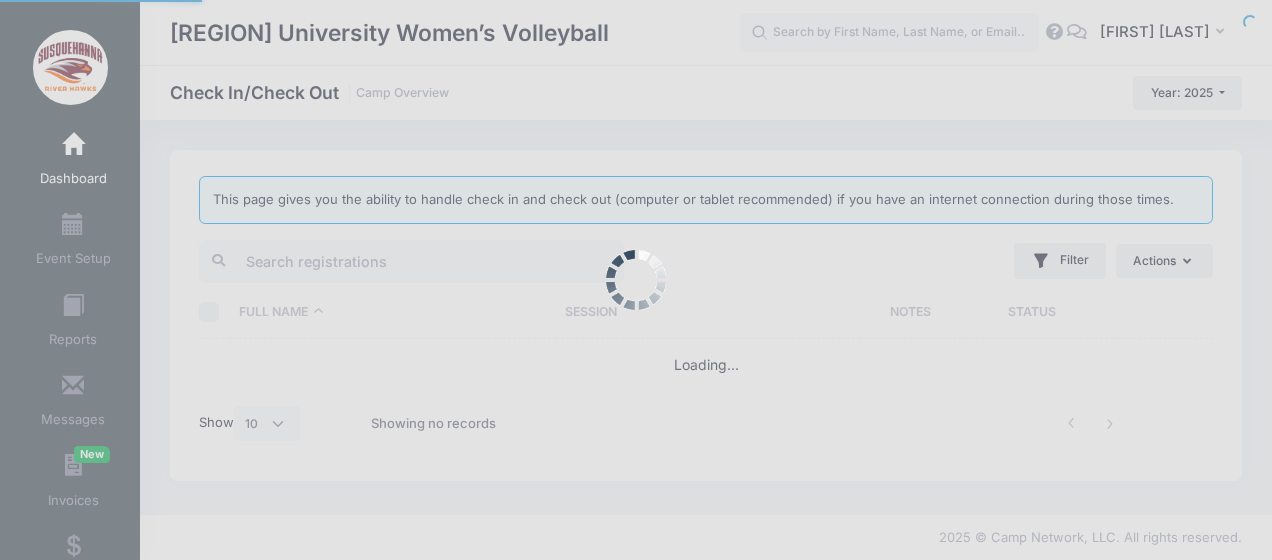 scroll, scrollTop: 0, scrollLeft: 0, axis: both 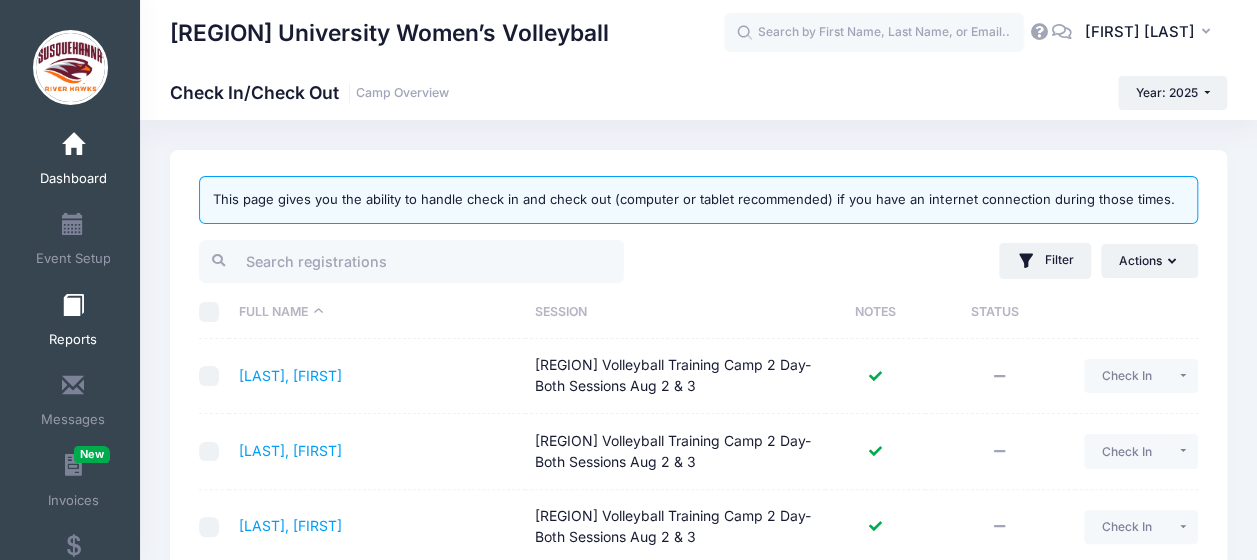 click at bounding box center [73, 306] 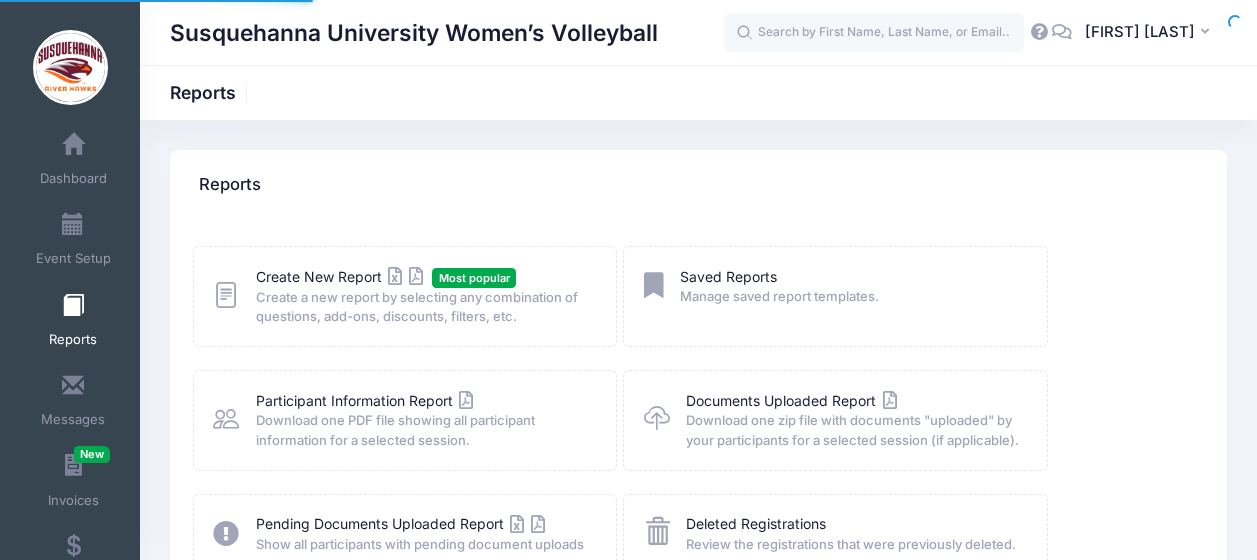 scroll, scrollTop: 0, scrollLeft: 0, axis: both 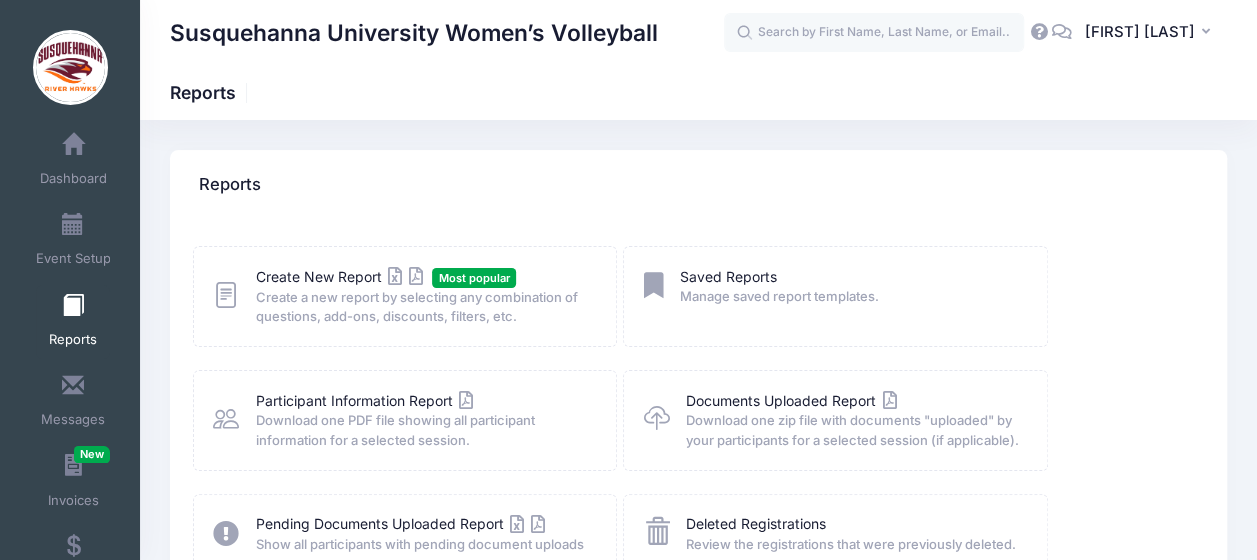click on "Create a new report by selecting any combination of questions, add-ons, discounts, filters, etc." at bounding box center (423, 307) 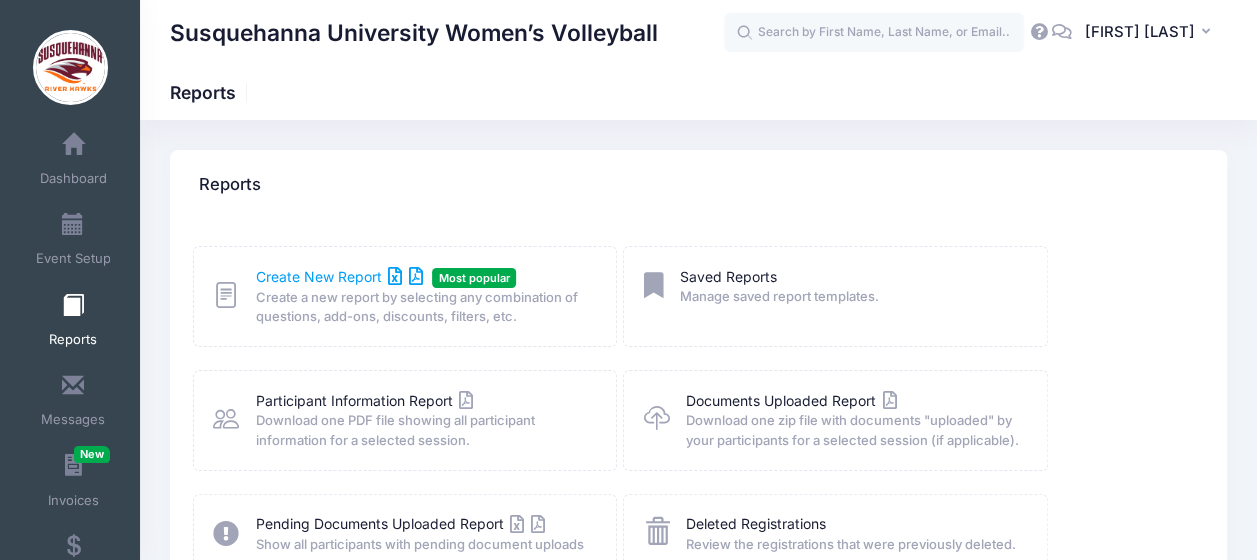 click on "Create New Report" at bounding box center [339, 276] 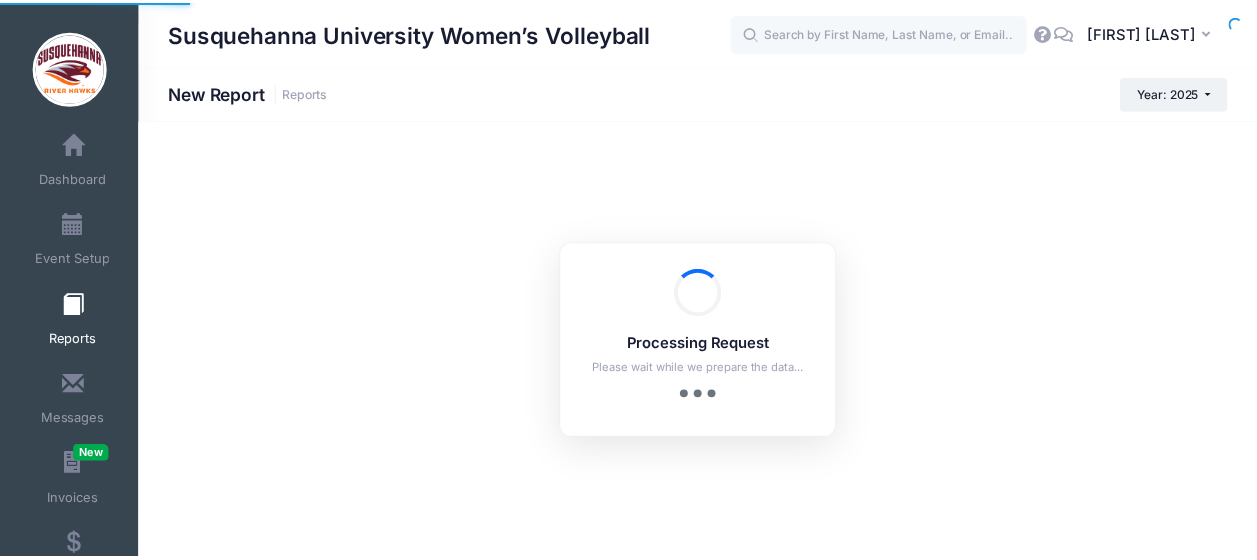 scroll, scrollTop: 0, scrollLeft: 0, axis: both 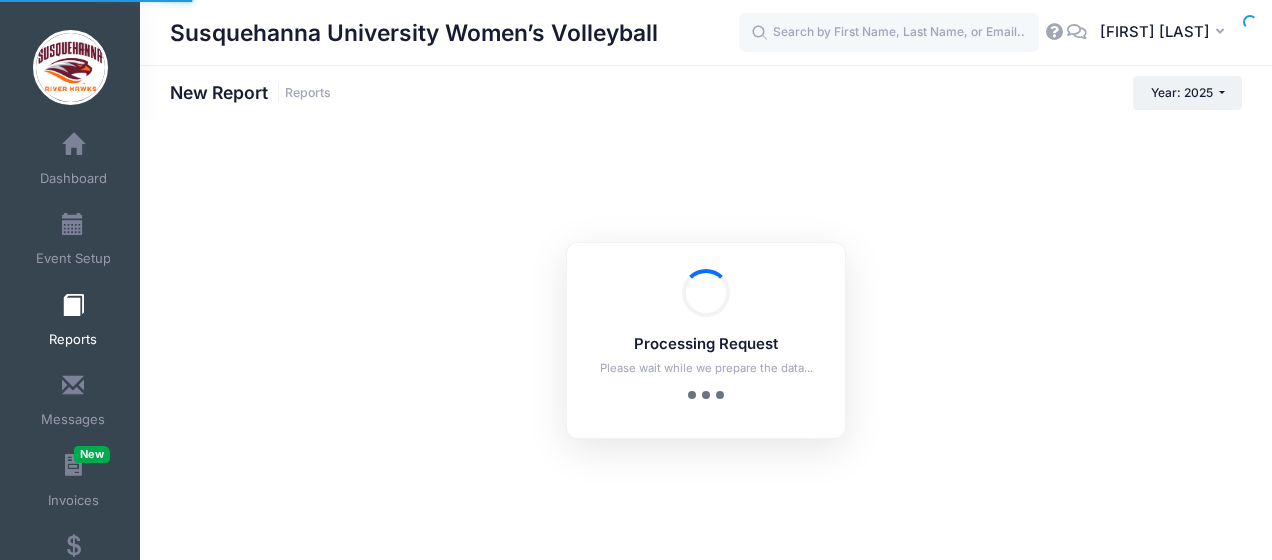 checkbox on "true" 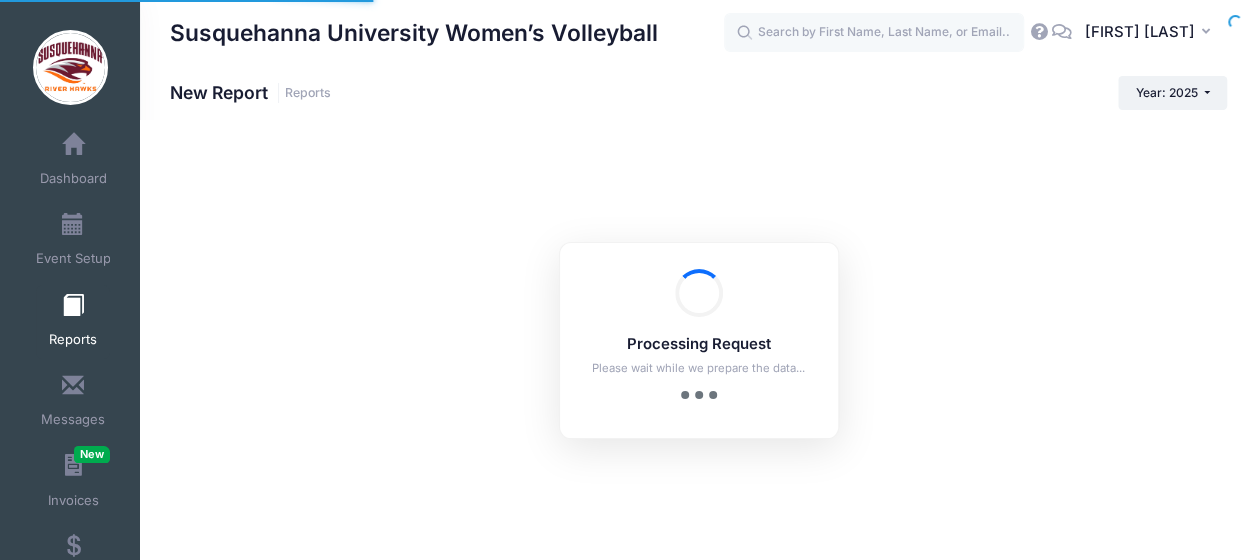 scroll, scrollTop: 0, scrollLeft: 0, axis: both 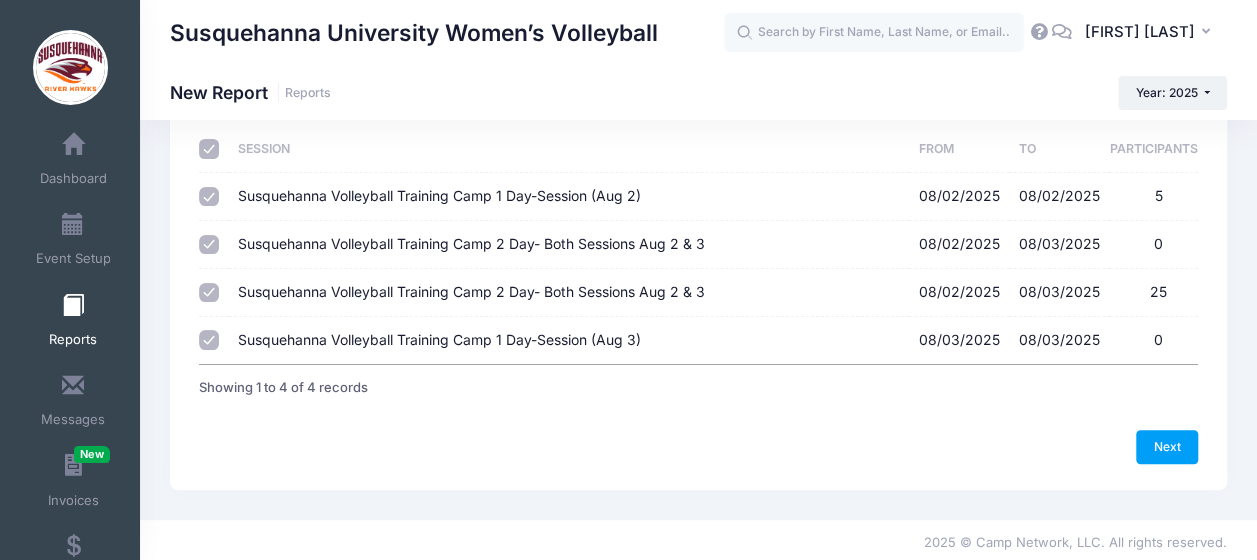 click on "Susquehanna Volleyball Training Camp 1 Day-Session (Aug 2) 08/02/2025 - 08/02/2025  5" at bounding box center (209, 197) 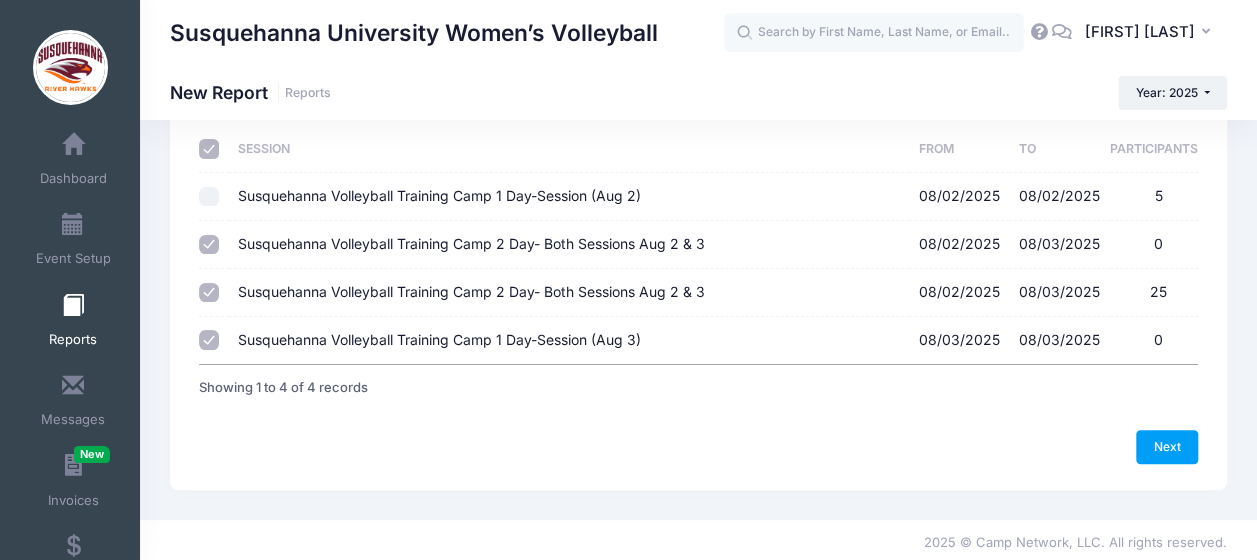 click at bounding box center [209, 149] 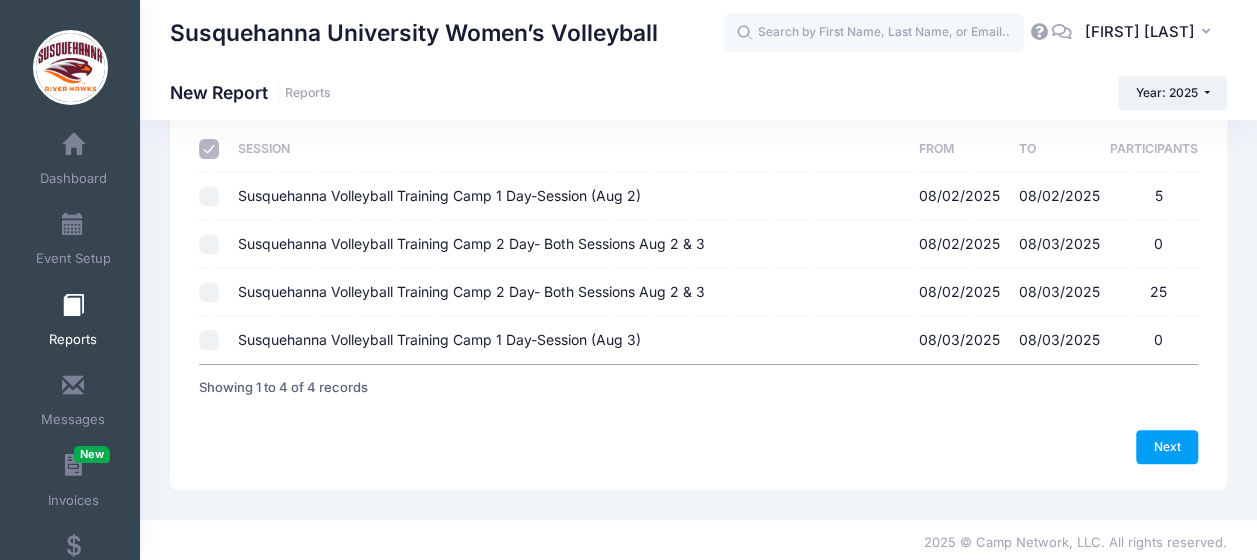 checkbox on "false" 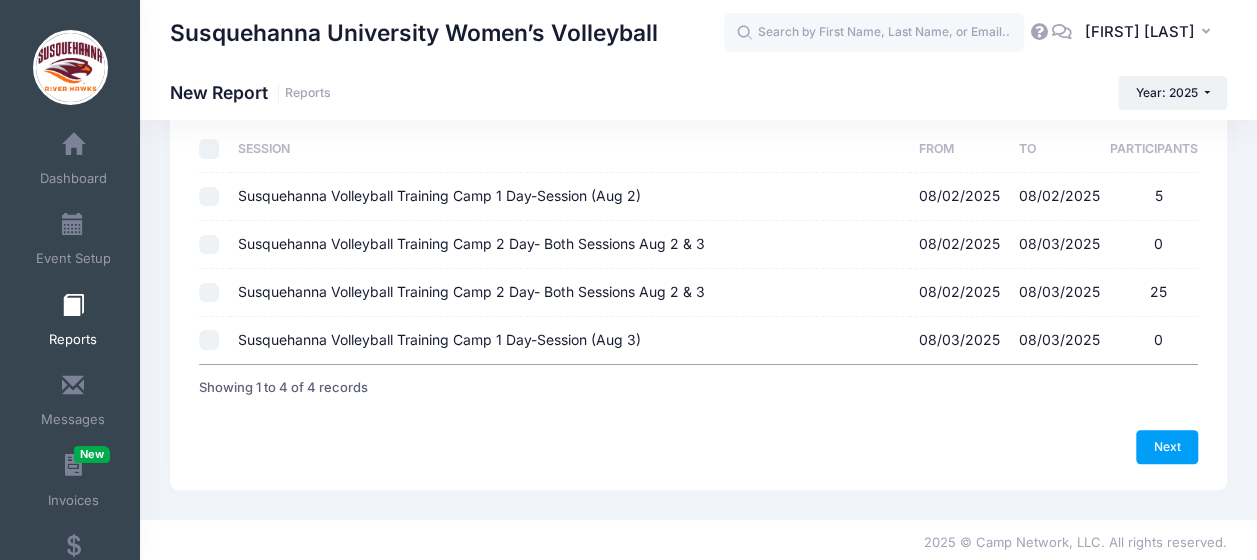 checkbox on "false" 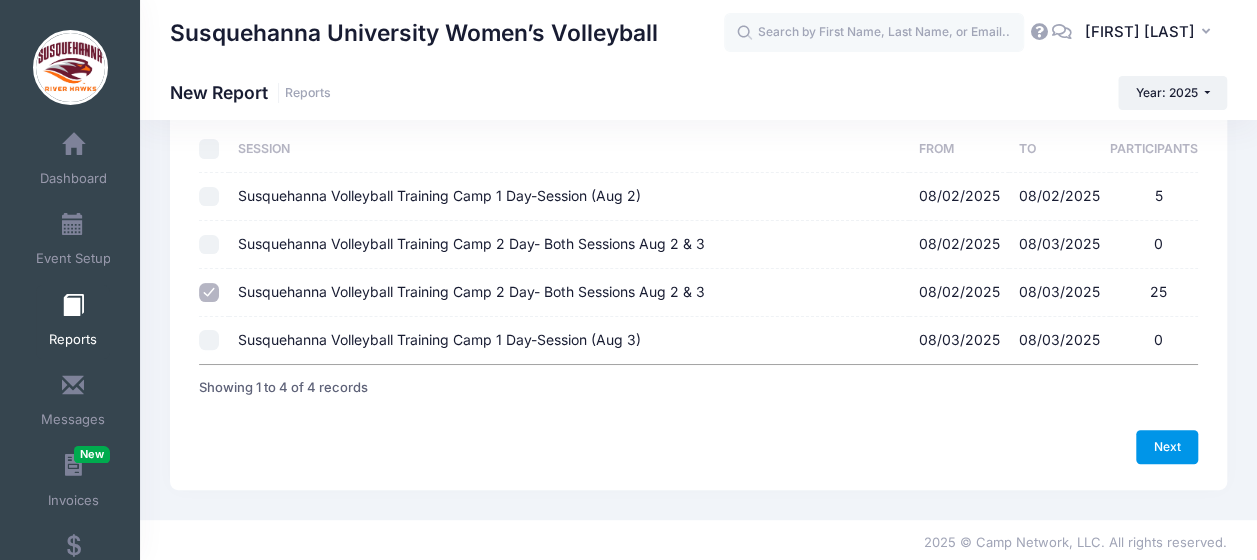 click on "Next" at bounding box center [1167, 447] 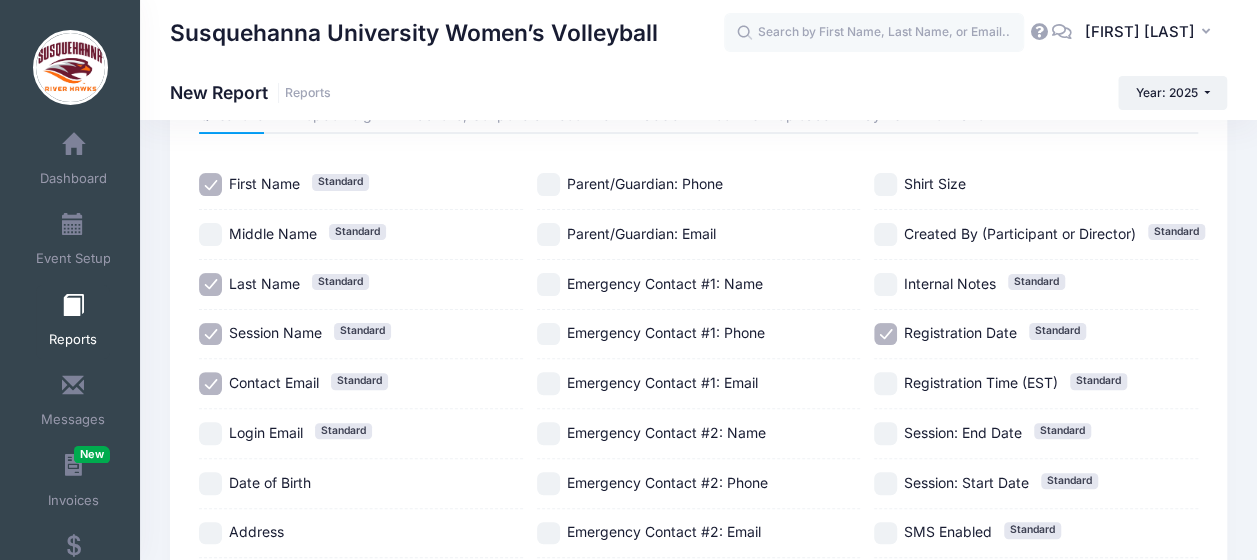 scroll, scrollTop: 0, scrollLeft: 0, axis: both 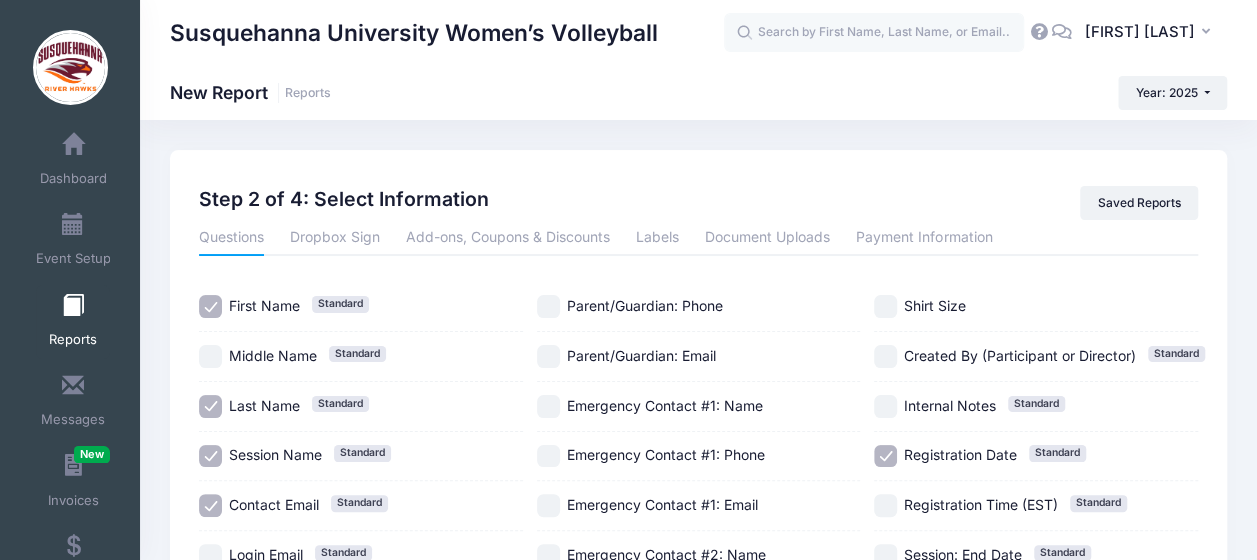 click on "Session Name Standard" at bounding box center (210, 456) 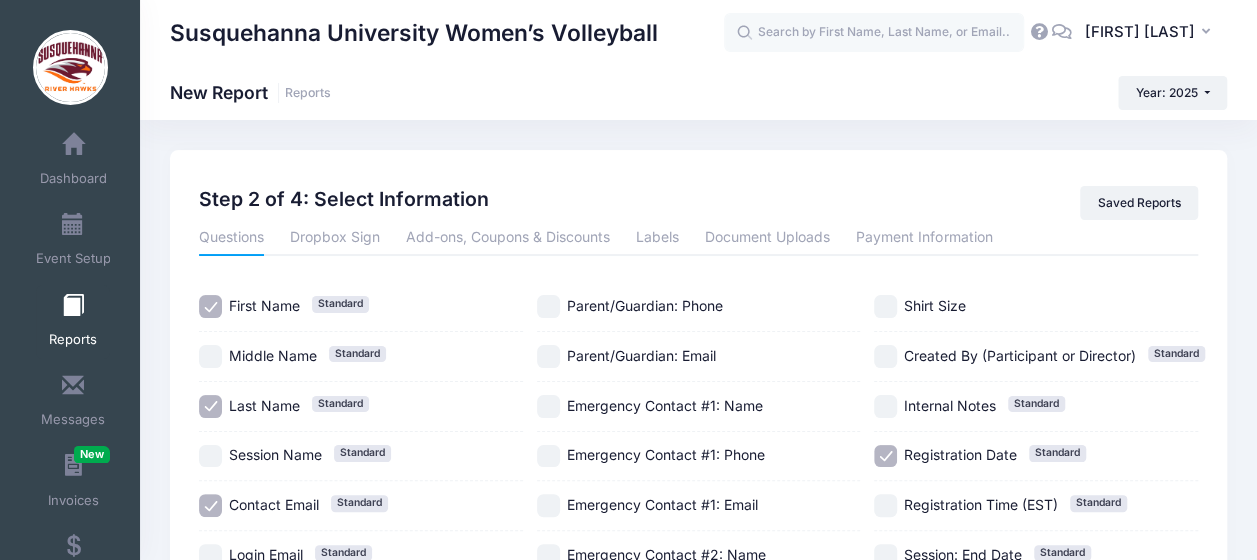 click on "Contact Email Standard" at bounding box center [210, 505] 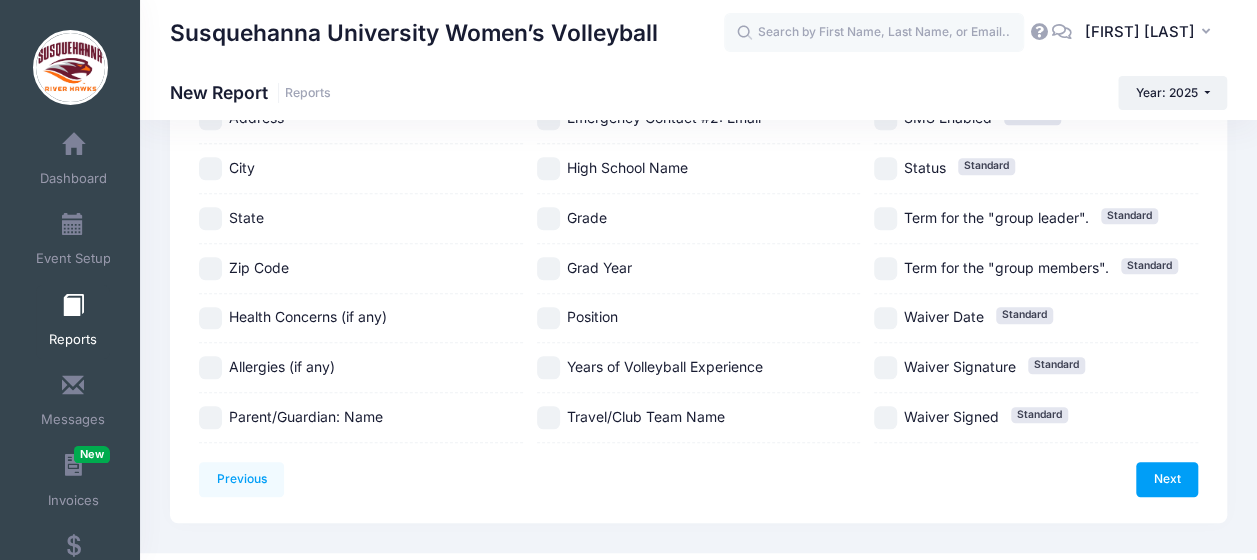 scroll, scrollTop: 535, scrollLeft: 0, axis: vertical 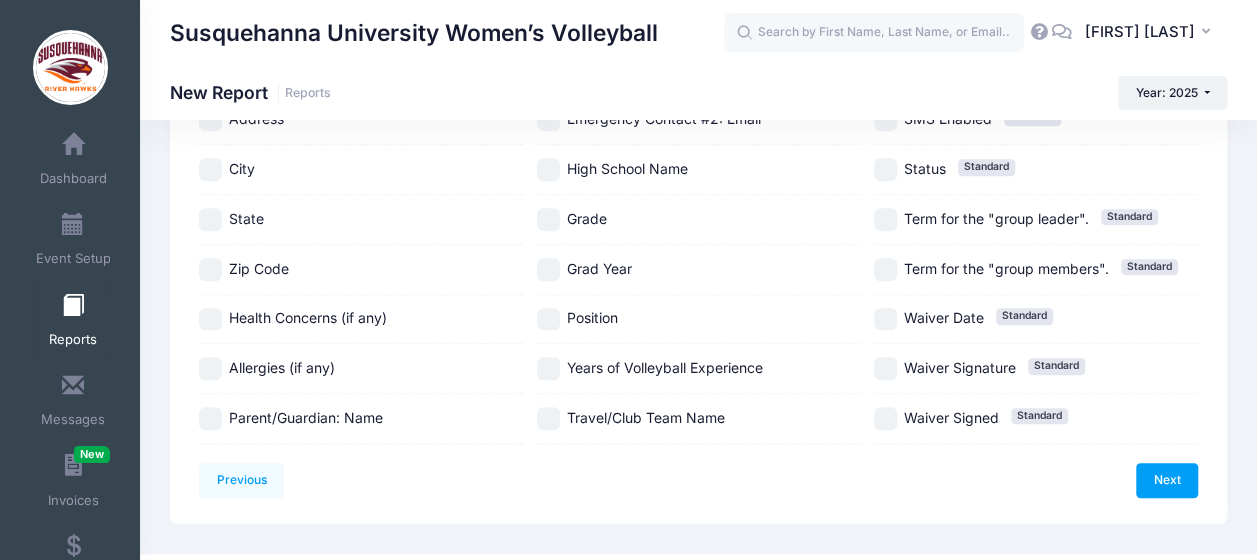 click on "Position" at bounding box center [548, 319] 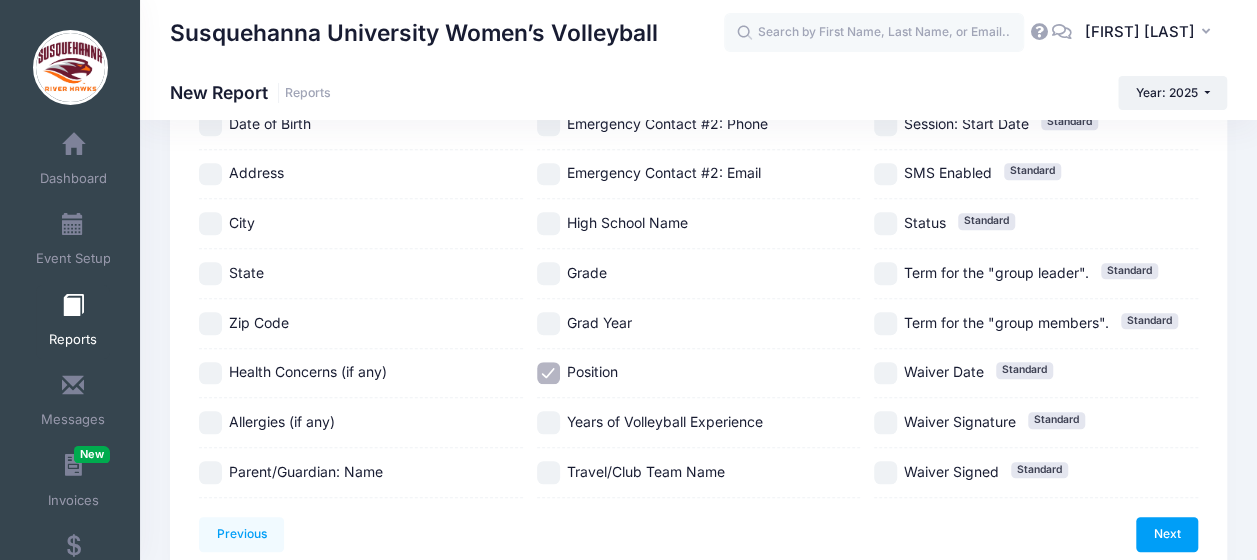 scroll, scrollTop: 569, scrollLeft: 0, axis: vertical 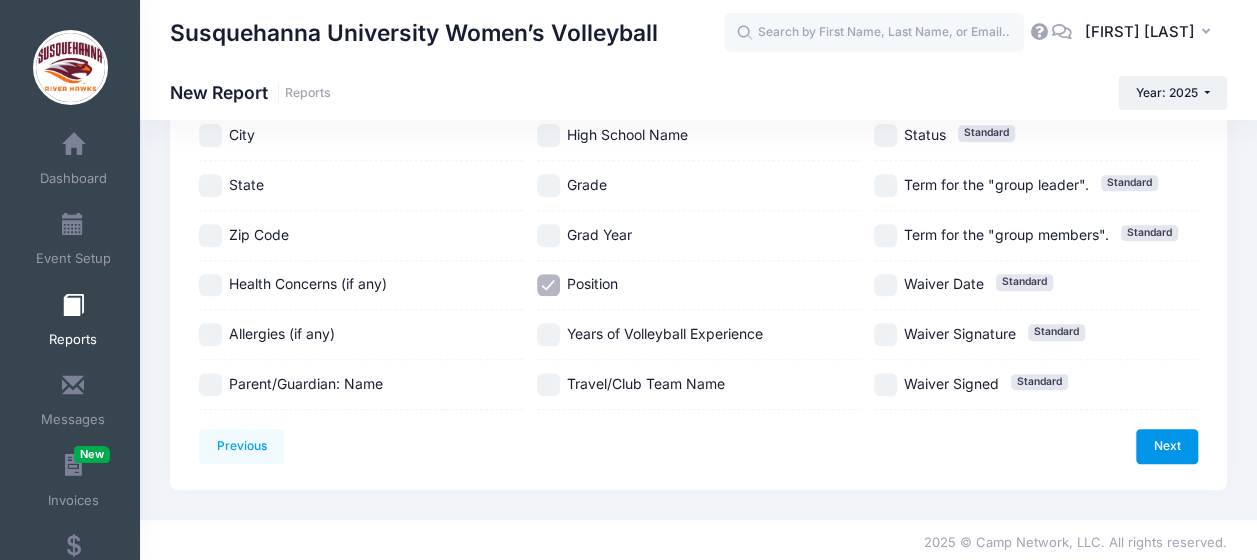 click on "Next" at bounding box center [1167, 446] 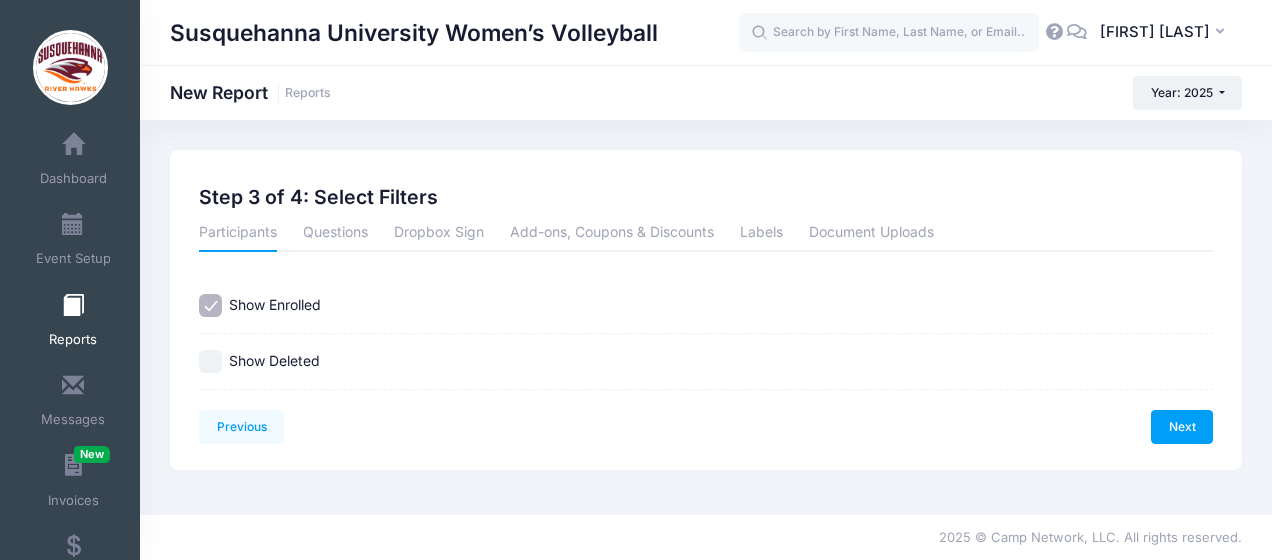 click on "Show Enrolled" at bounding box center (706, 306) 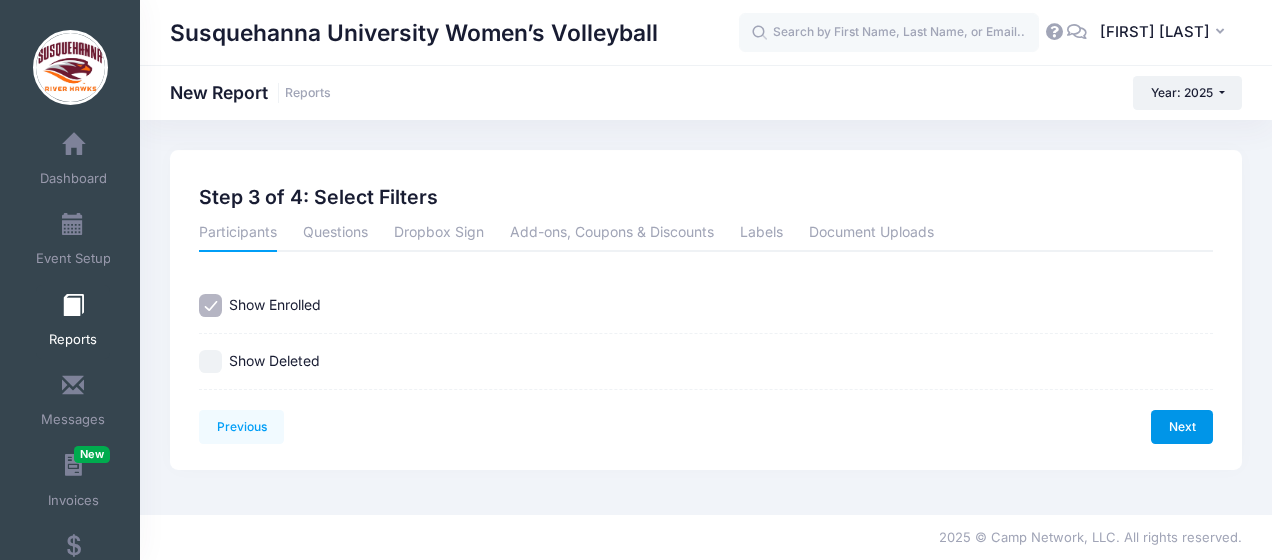 click on "Next" at bounding box center [1182, 427] 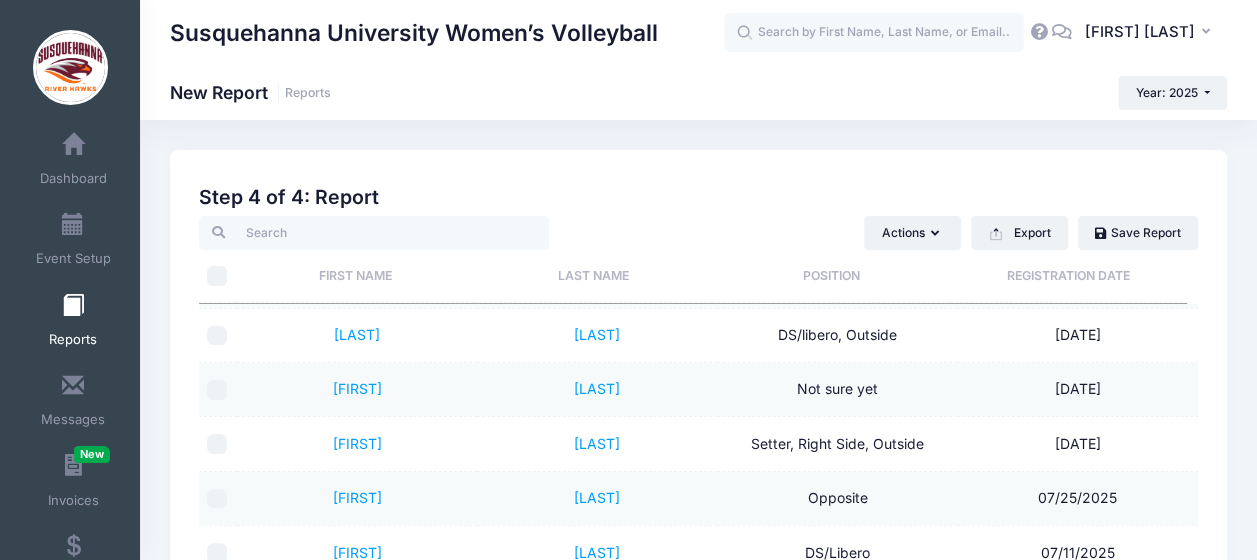 scroll, scrollTop: 158, scrollLeft: 0, axis: vertical 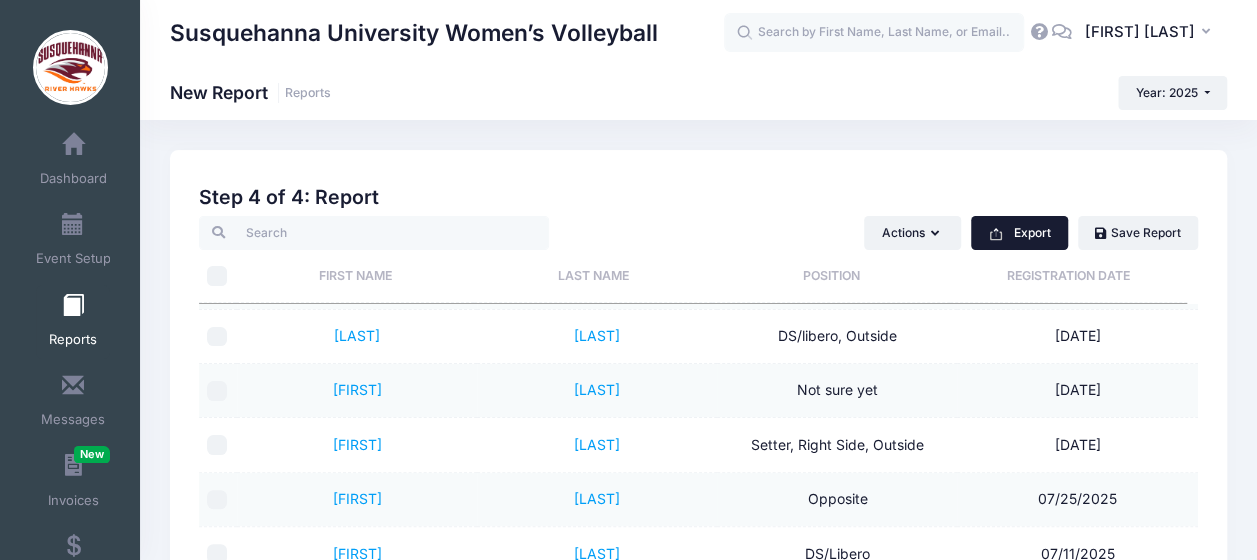 click on "Export" at bounding box center [1019, 233] 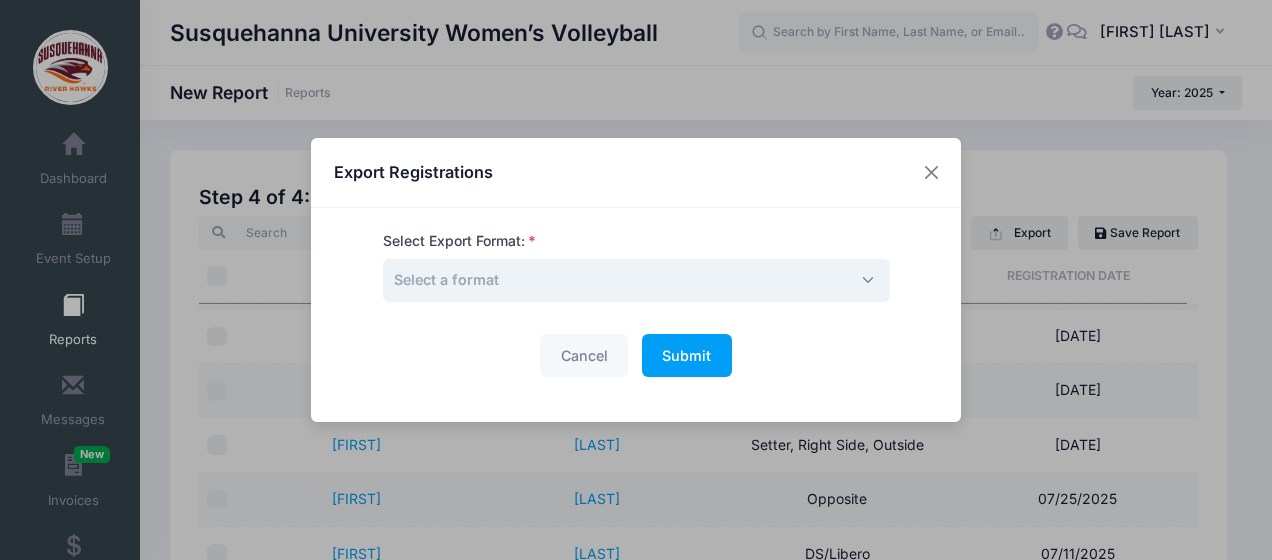 click on "Select a format" at bounding box center (636, 280) 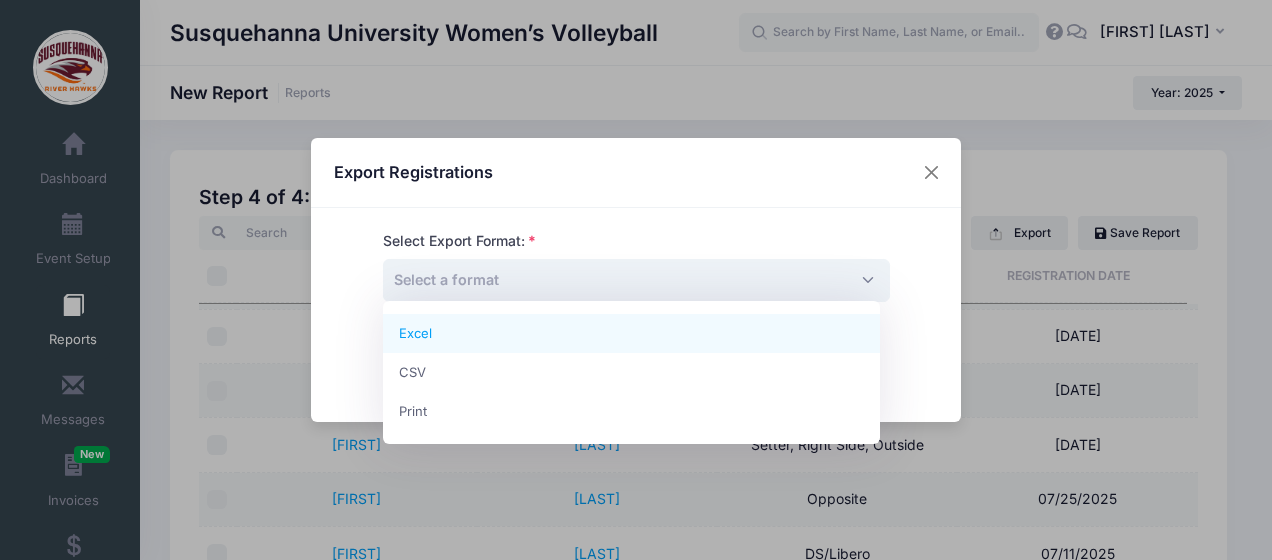 select on "excel" 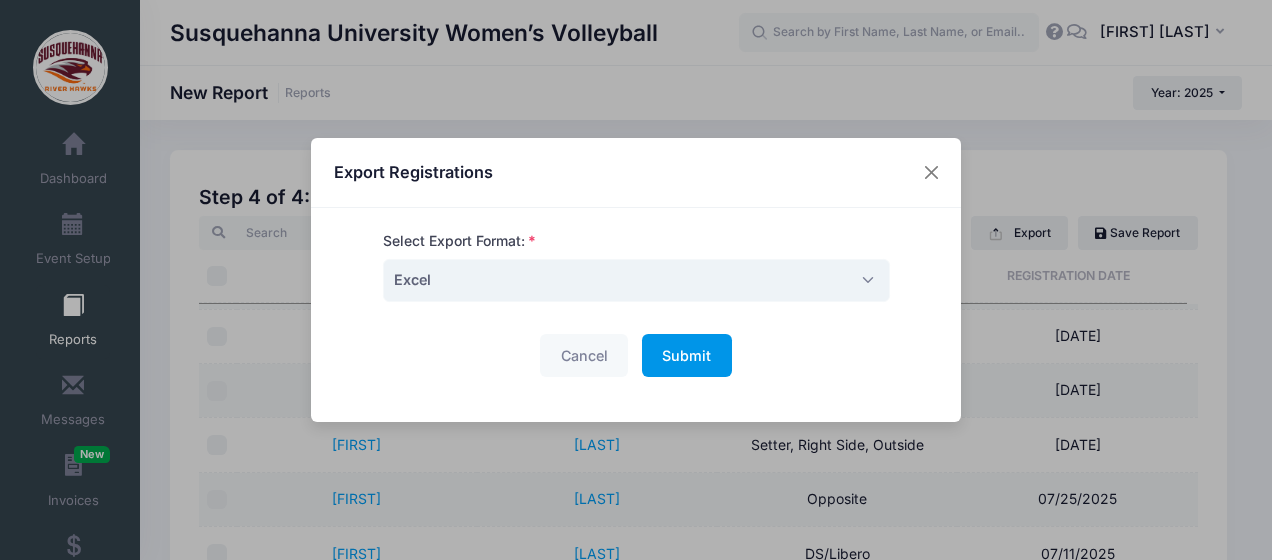 click on "Submit" at bounding box center [686, 355] 